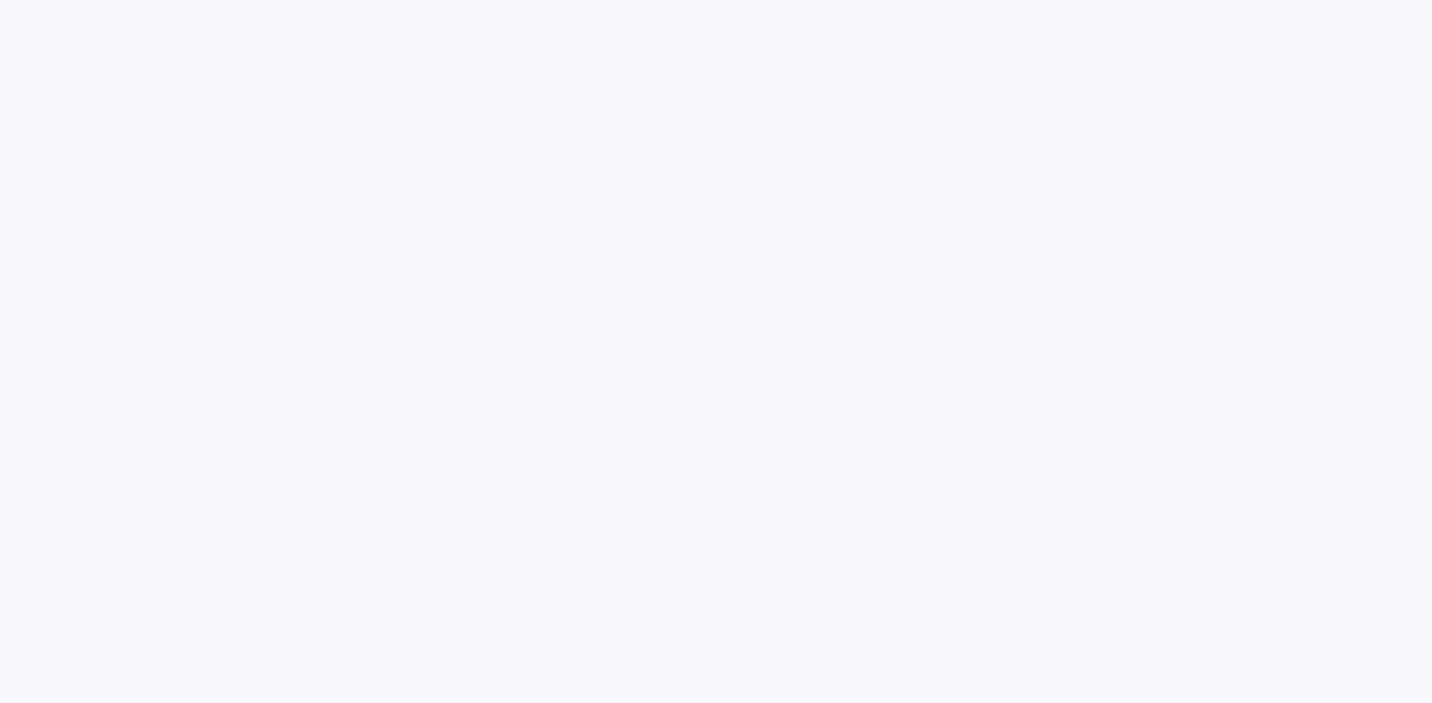 scroll, scrollTop: 0, scrollLeft: 0, axis: both 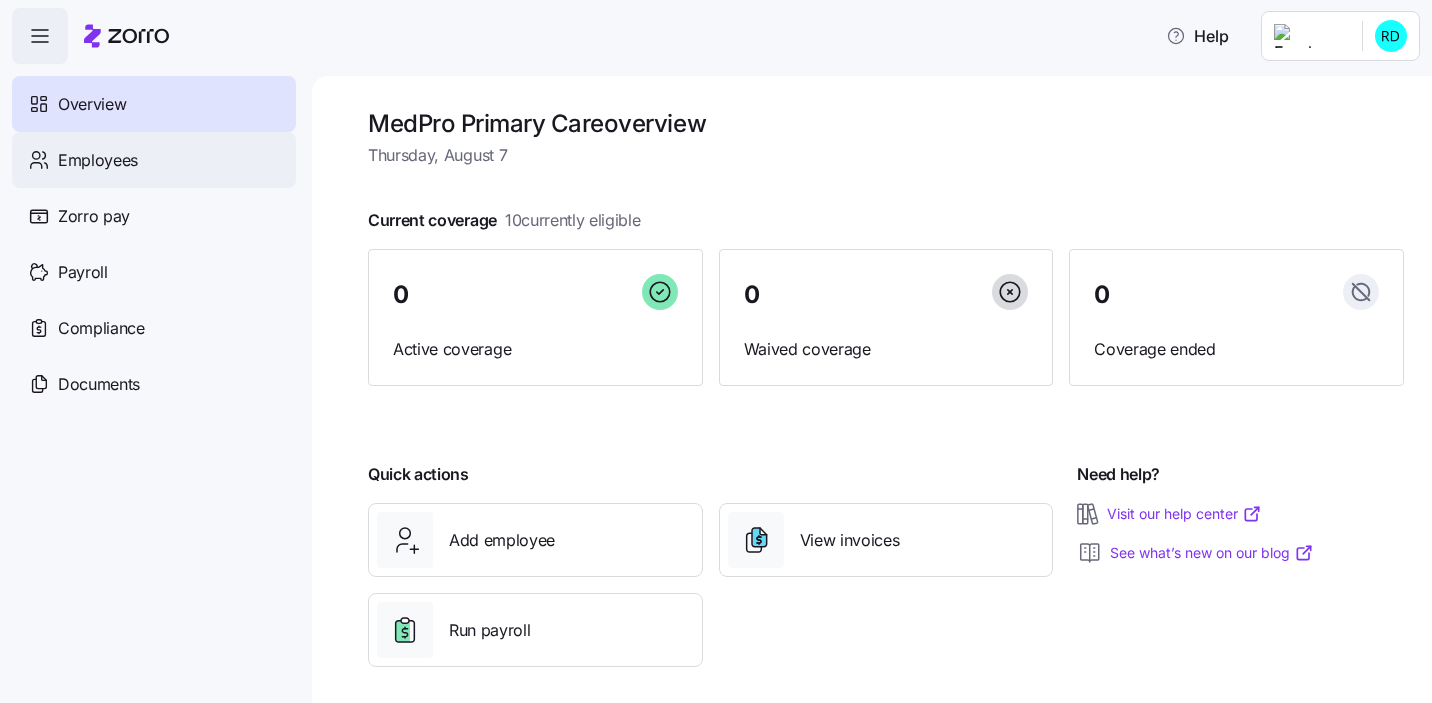 click on "Employees" at bounding box center (154, 160) 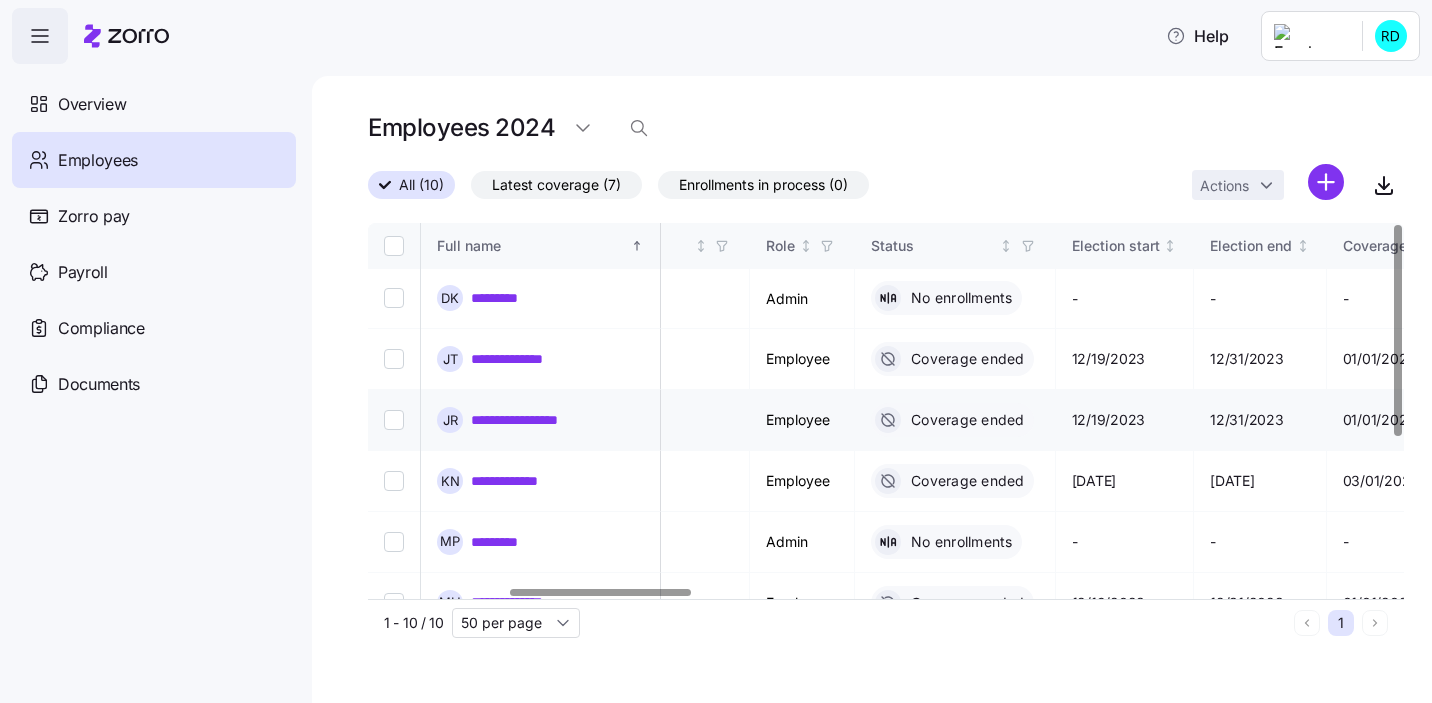 scroll, scrollTop: 0, scrollLeft: 843, axis: horizontal 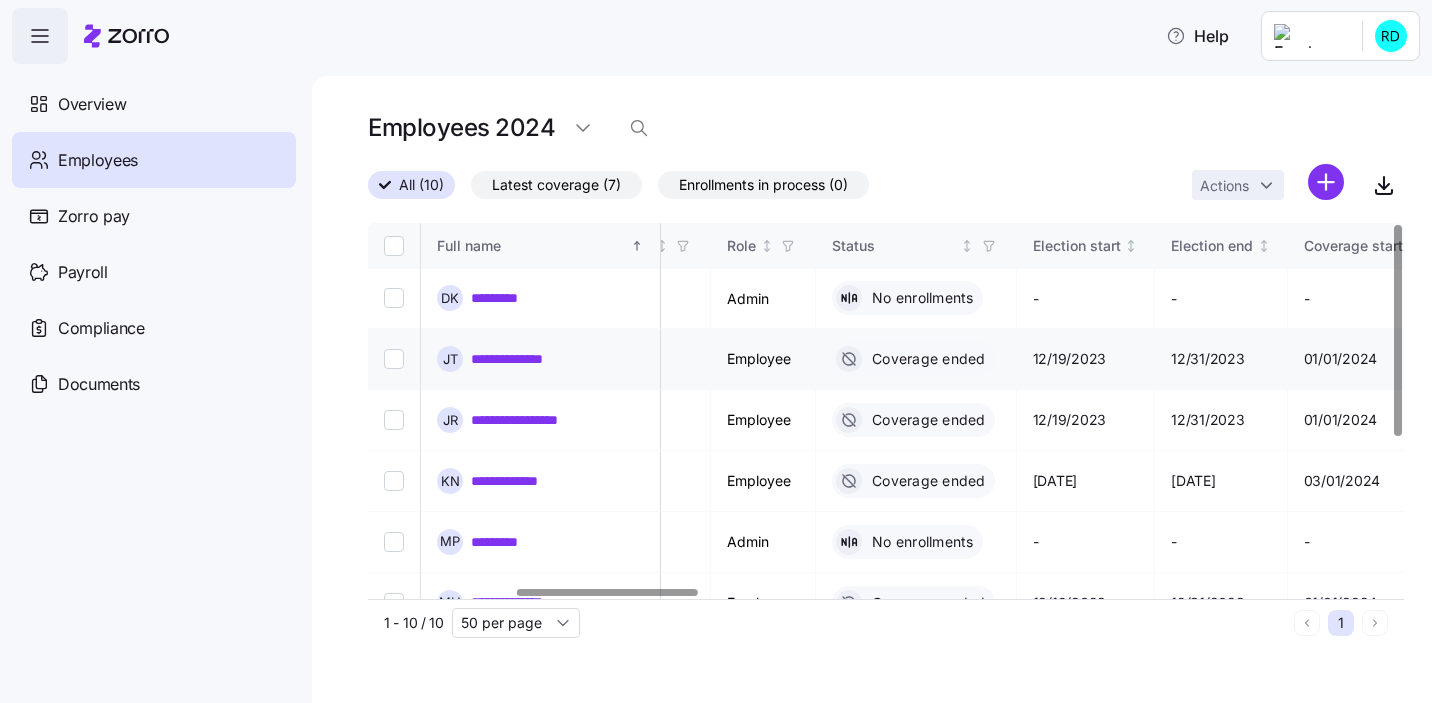 click on "**********" at bounding box center [522, 359] 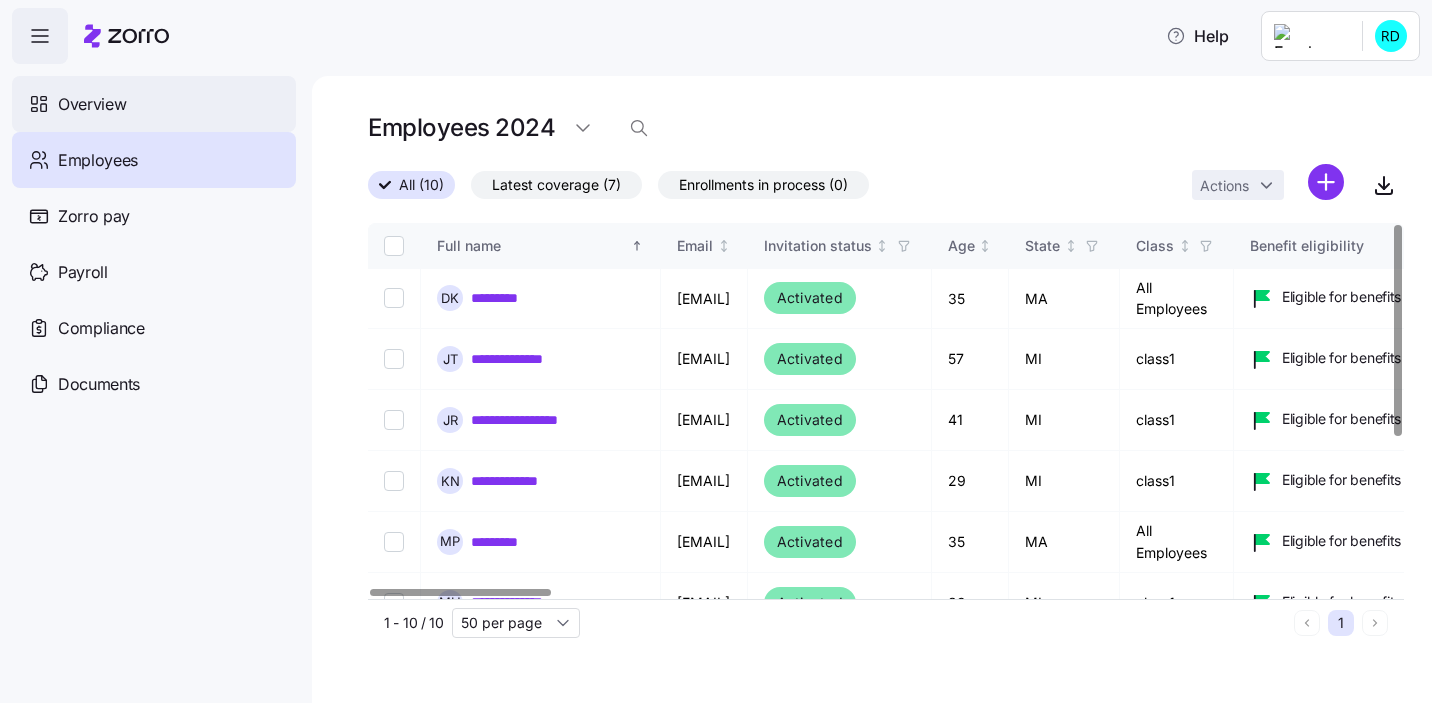 click on "Overview" at bounding box center [154, 104] 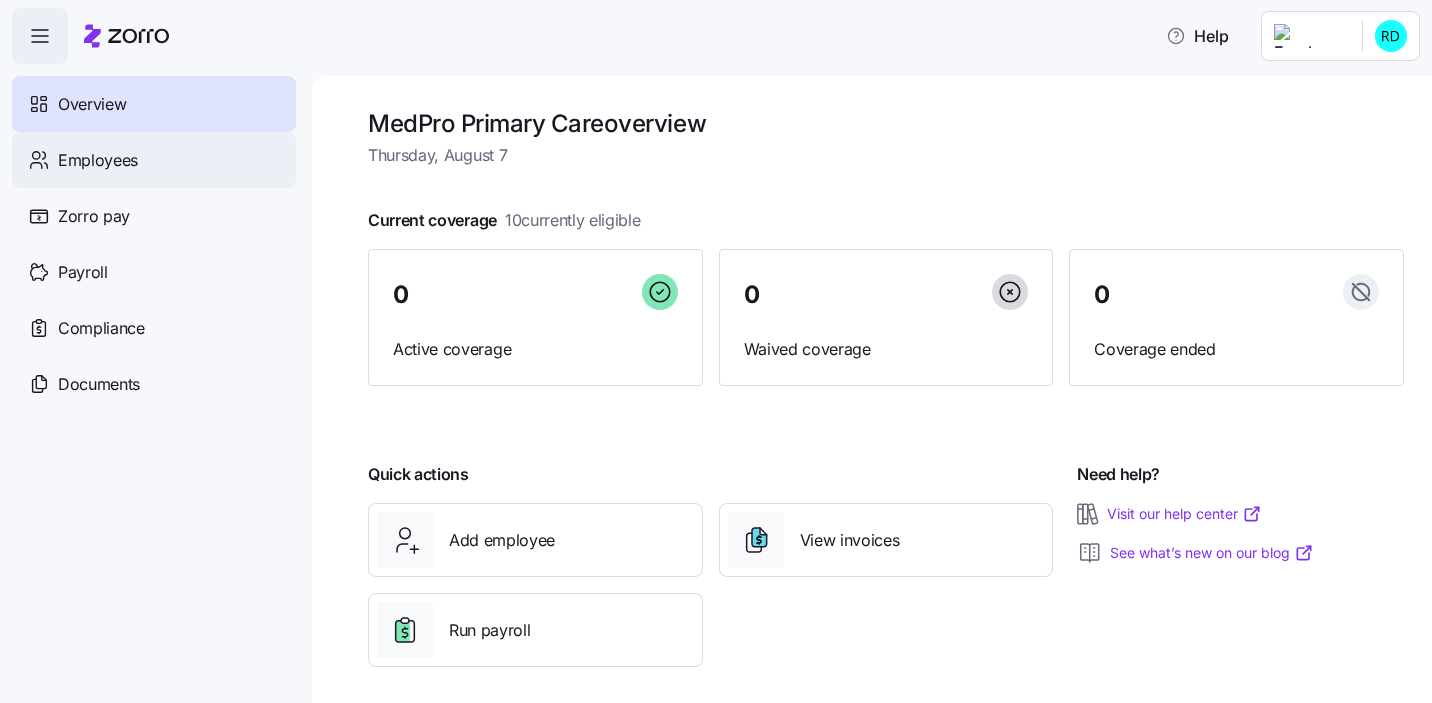click on "Employees" at bounding box center (98, 160) 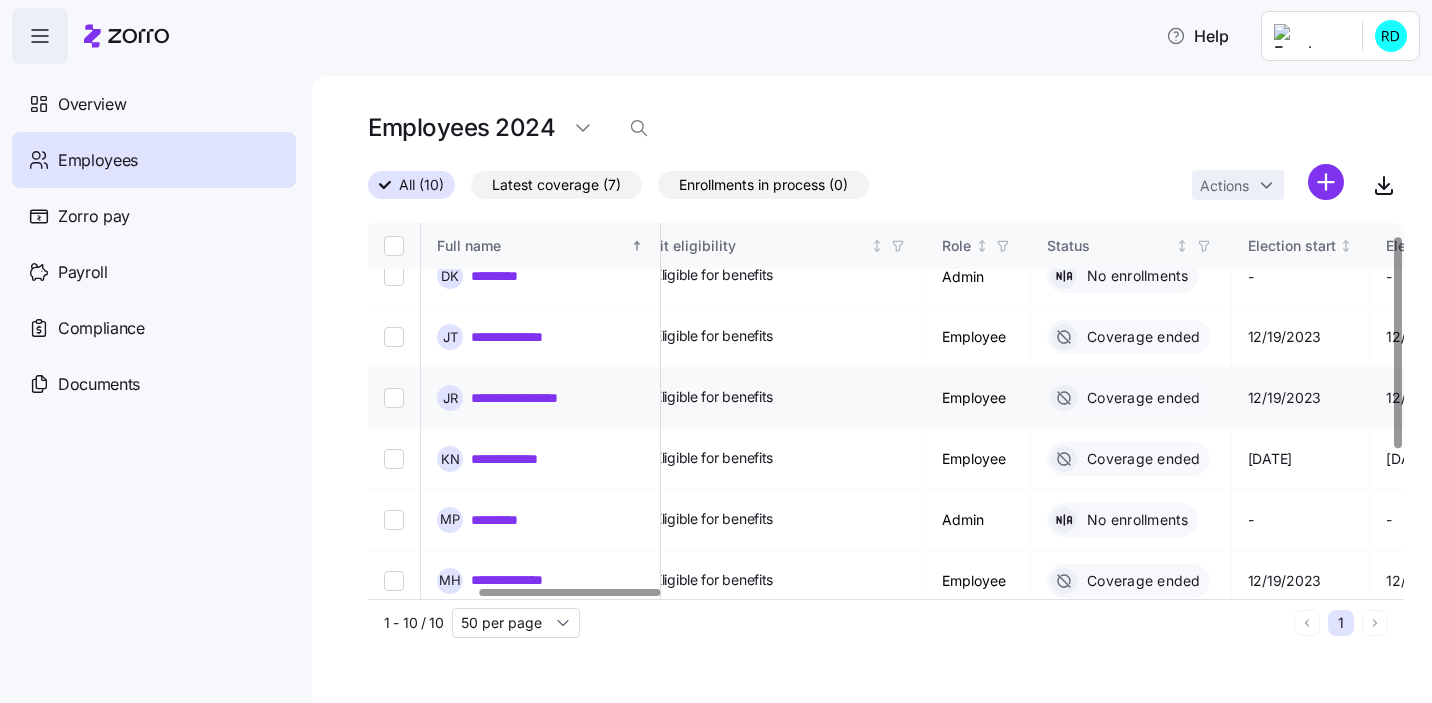 scroll, scrollTop: 0, scrollLeft: 628, axis: horizontal 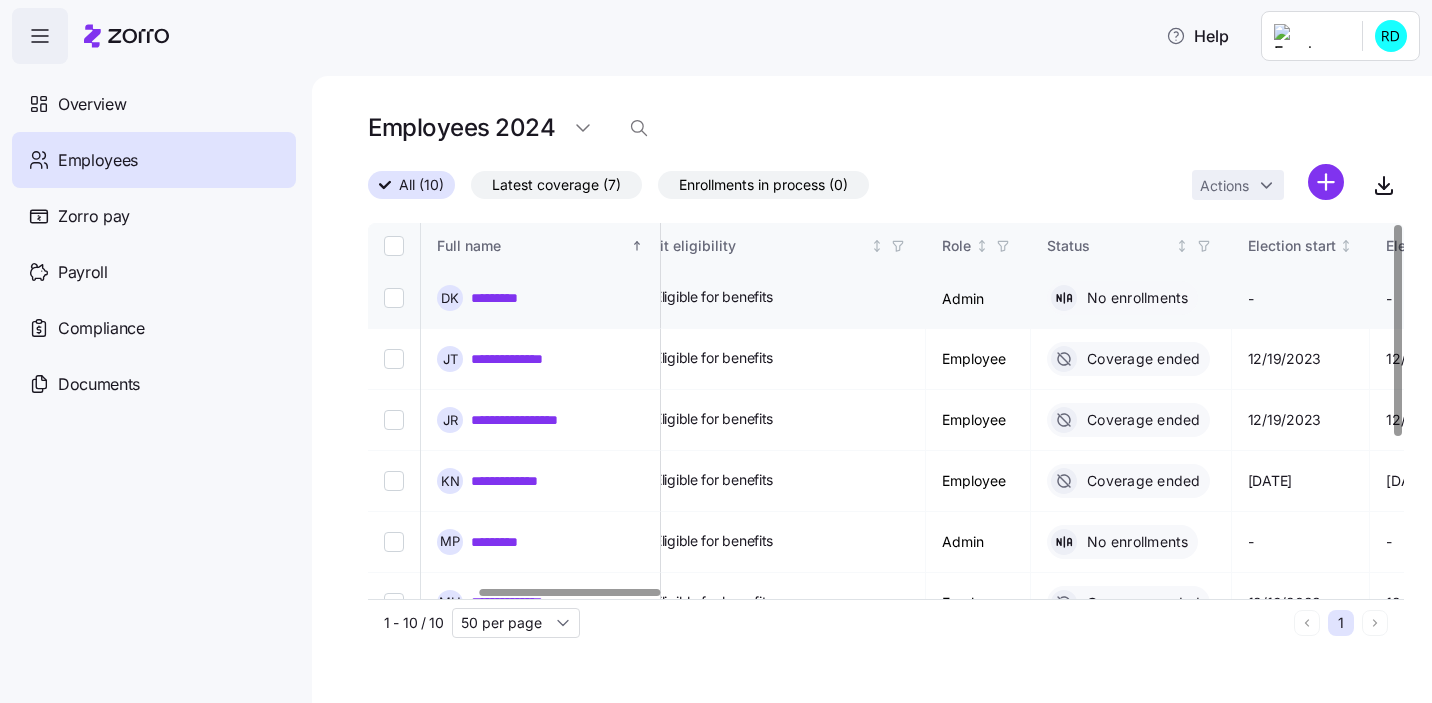 click on "*********" at bounding box center (501, 298) 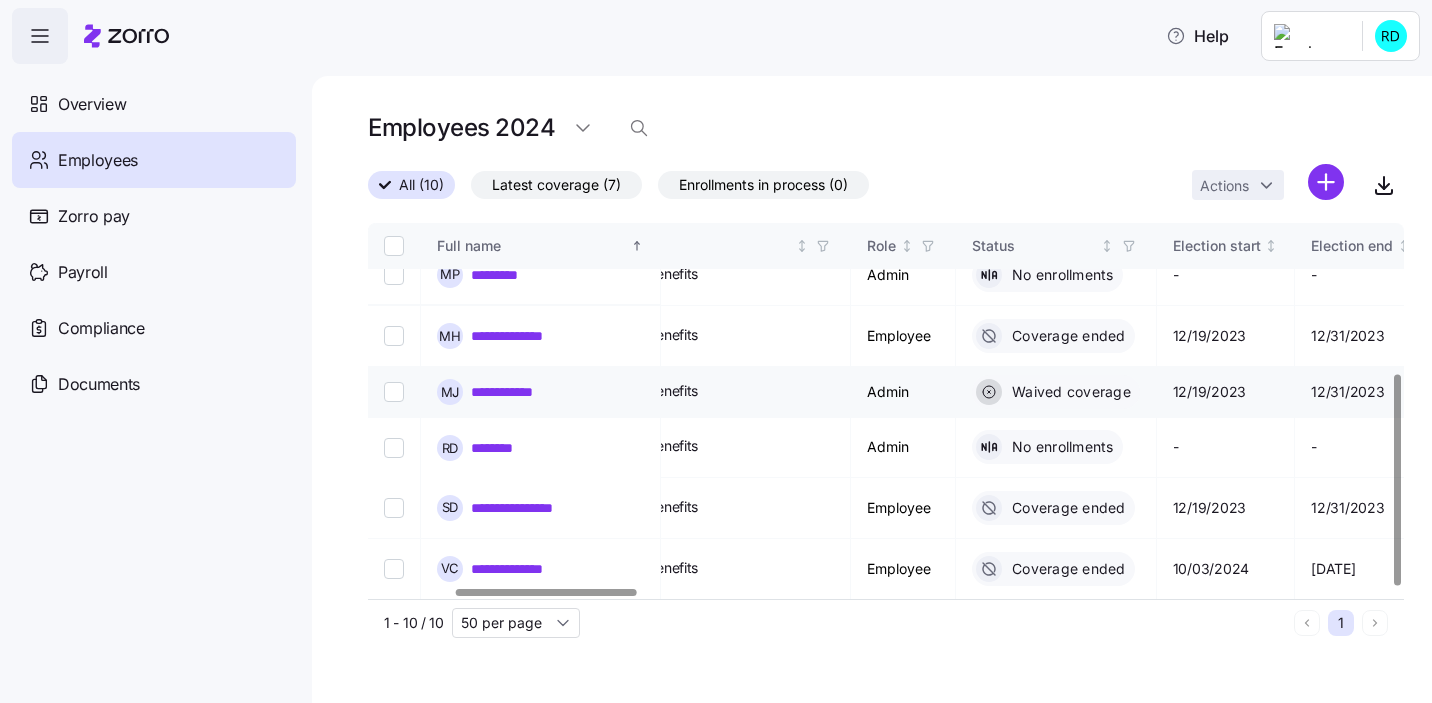 scroll, scrollTop: 267, scrollLeft: 1030, axis: both 